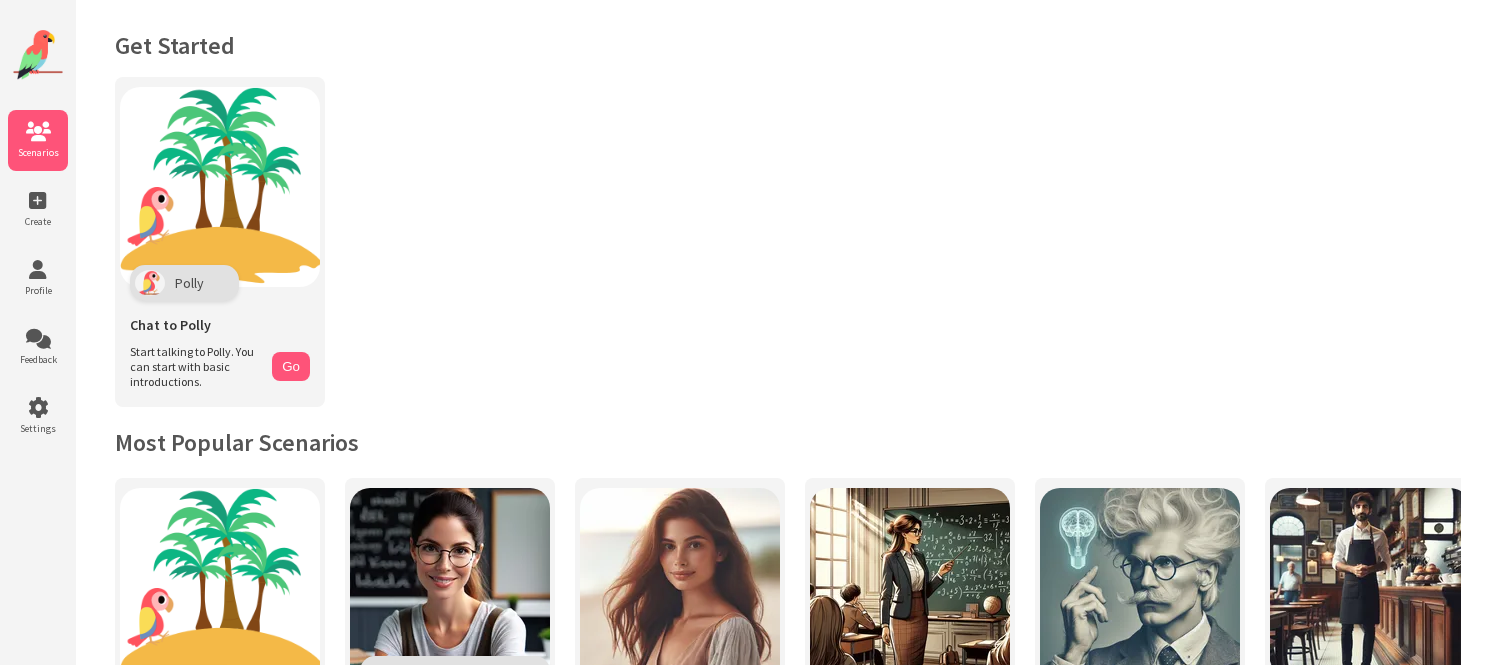 scroll, scrollTop: 0, scrollLeft: 0, axis: both 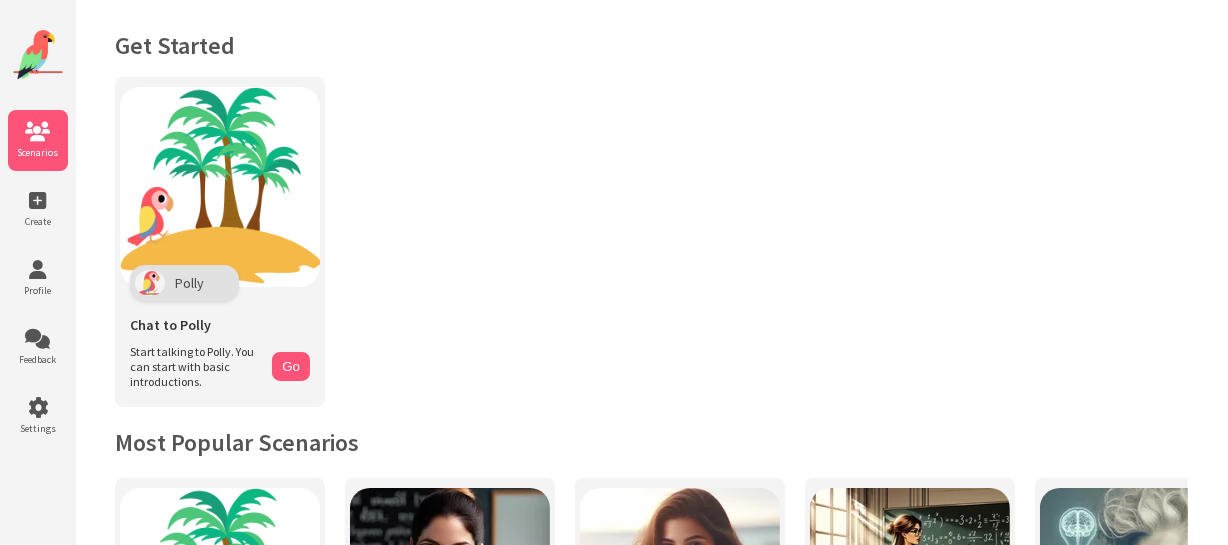 drag, startPoint x: 0, startPoint y: 0, endPoint x: 587, endPoint y: 199, distance: 619.8145 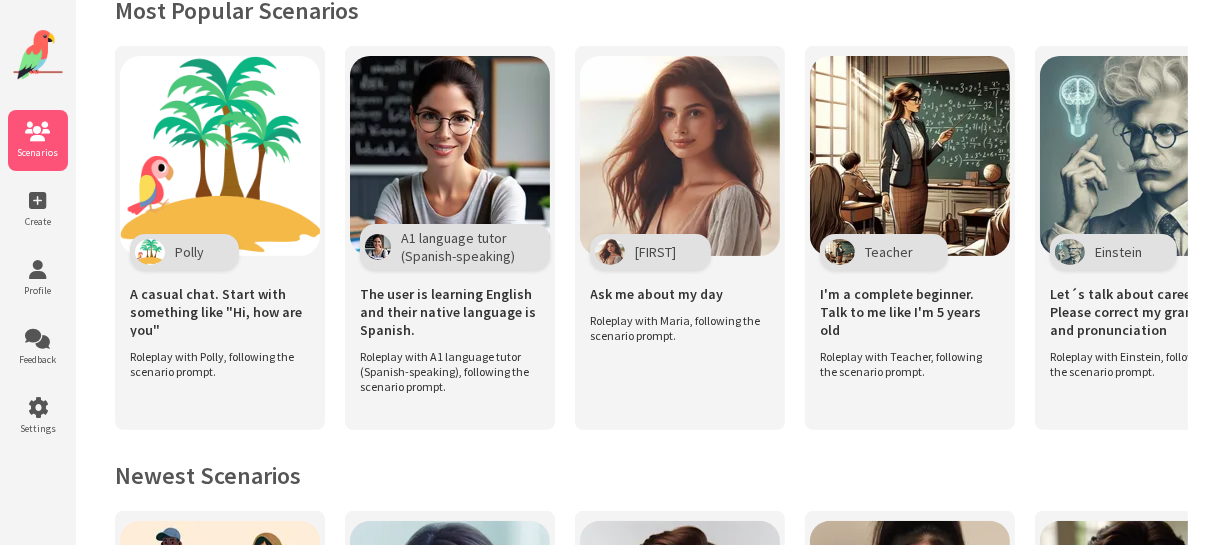 scroll, scrollTop: 389, scrollLeft: 0, axis: vertical 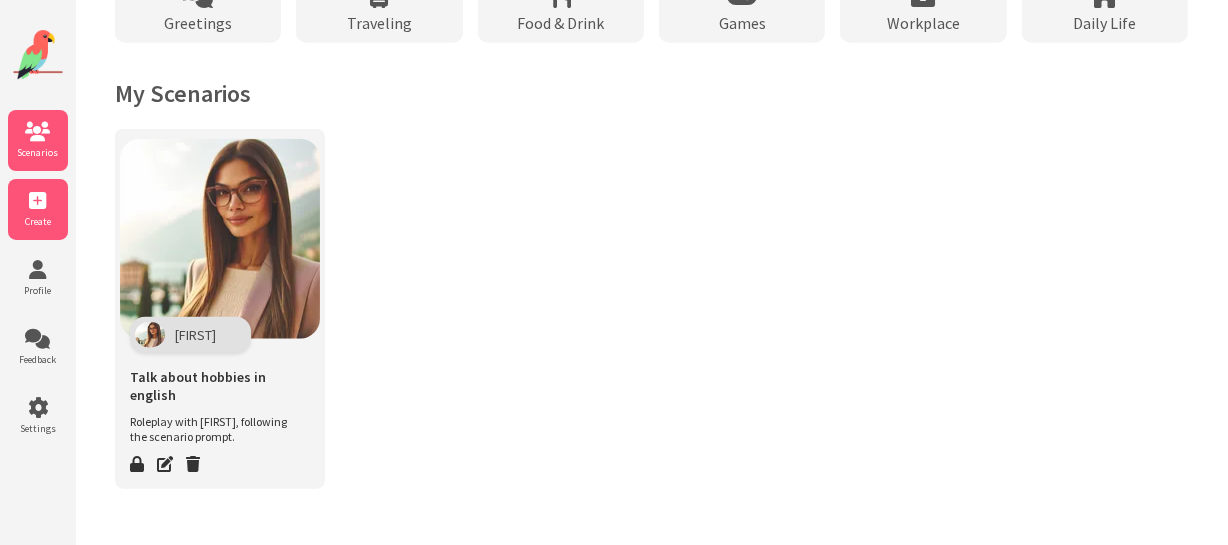 click at bounding box center [38, 201] 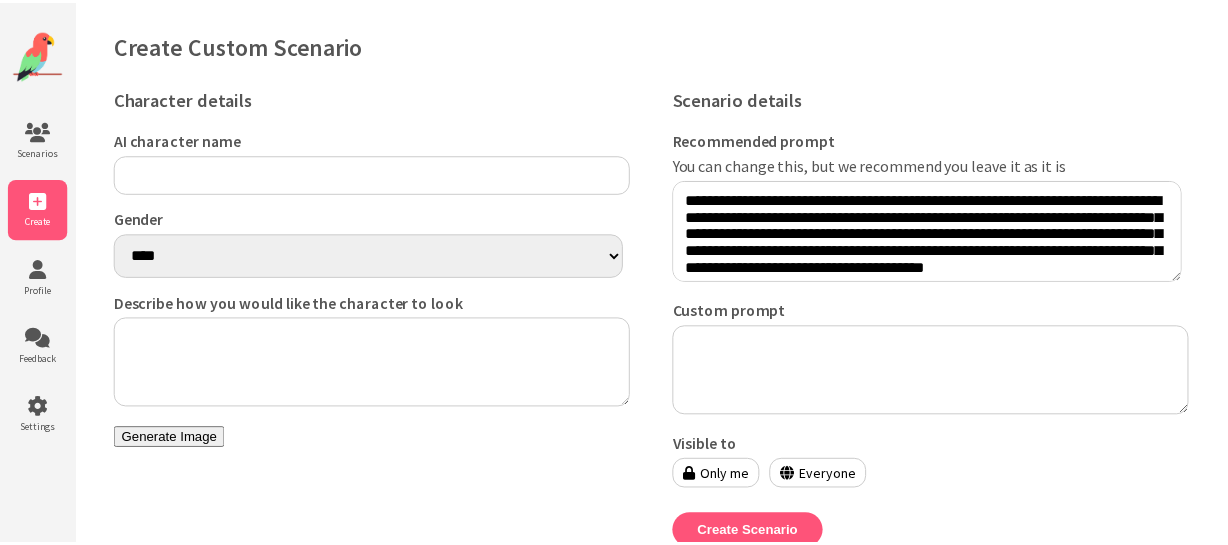scroll, scrollTop: 0, scrollLeft: 0, axis: both 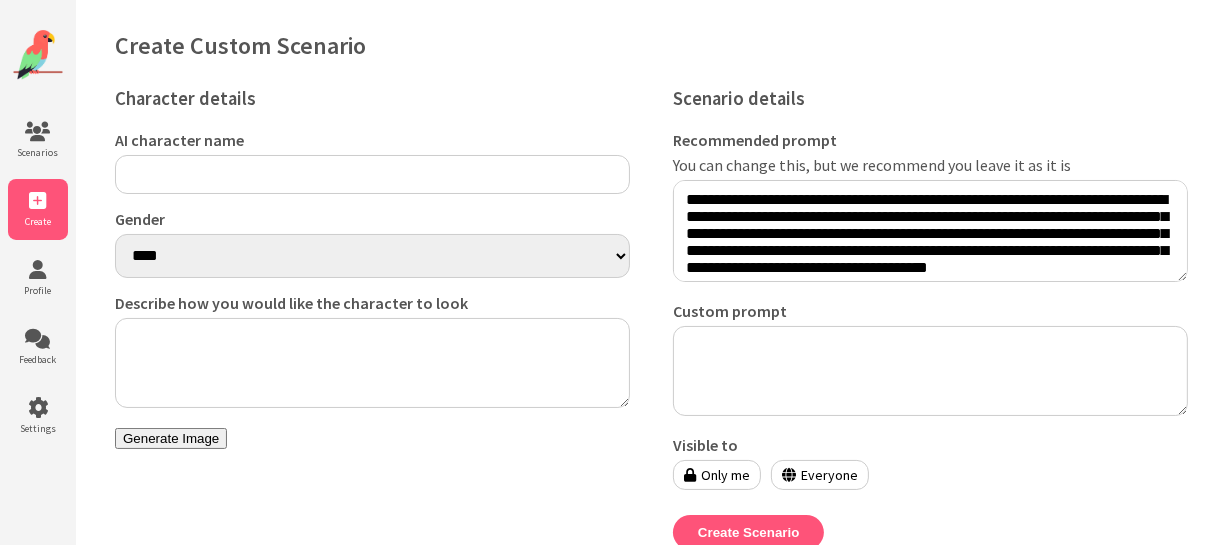 click on "AI character name" at bounding box center [372, 174] 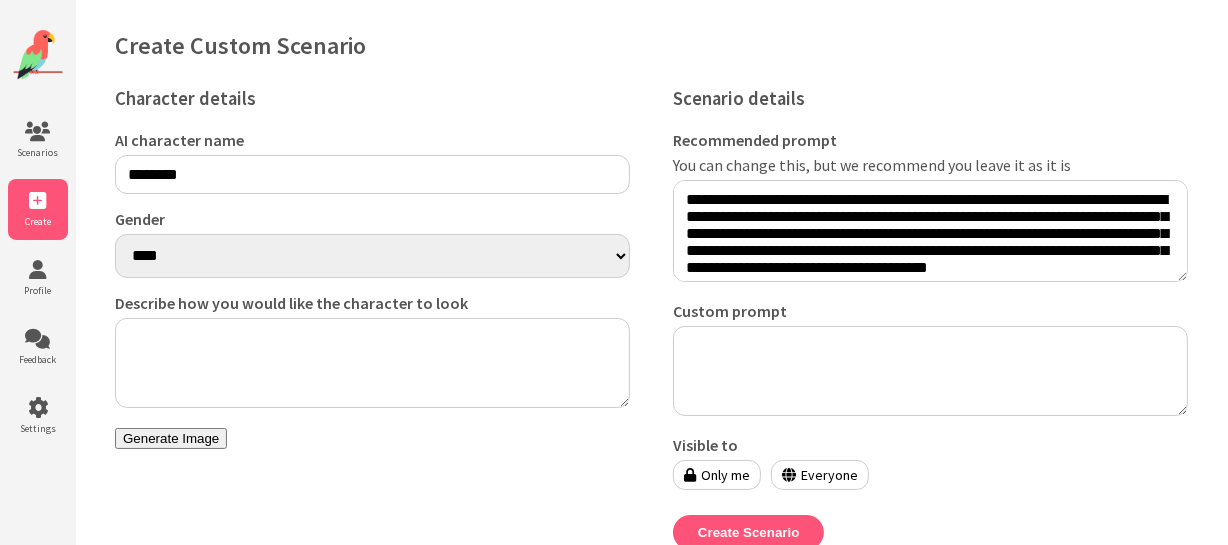 type on "********" 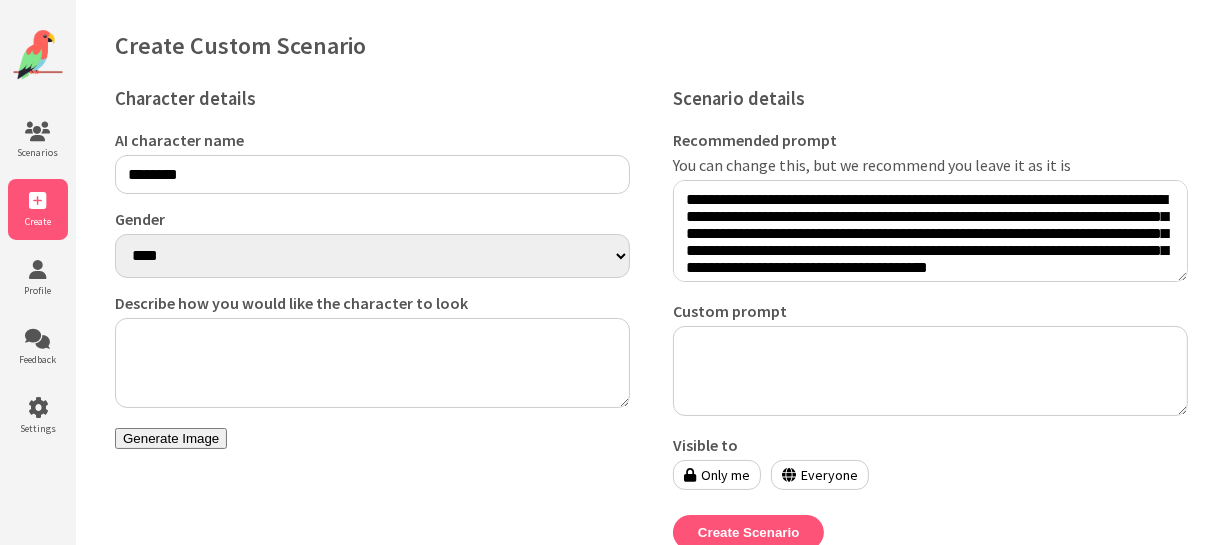 click on "****
******" at bounding box center [372, 256] 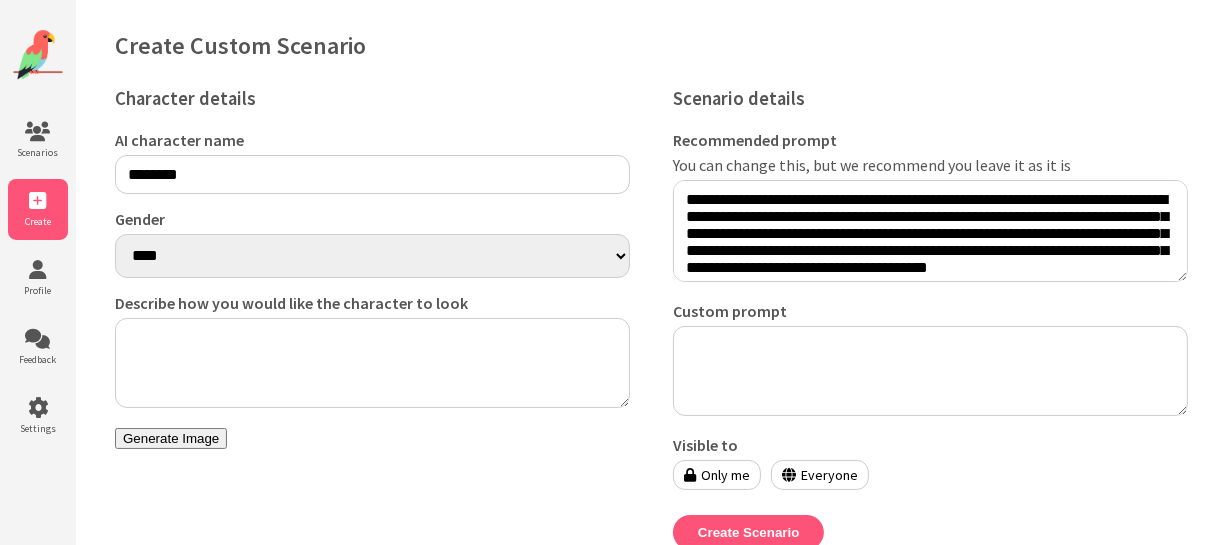 select on "******" 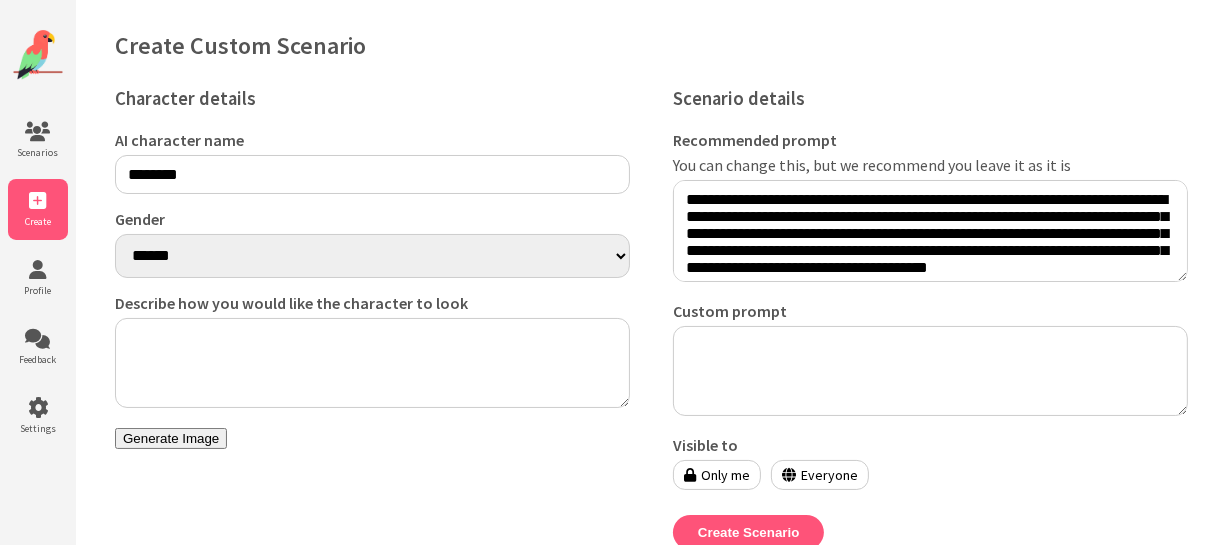 click on "****
******" at bounding box center (372, 256) 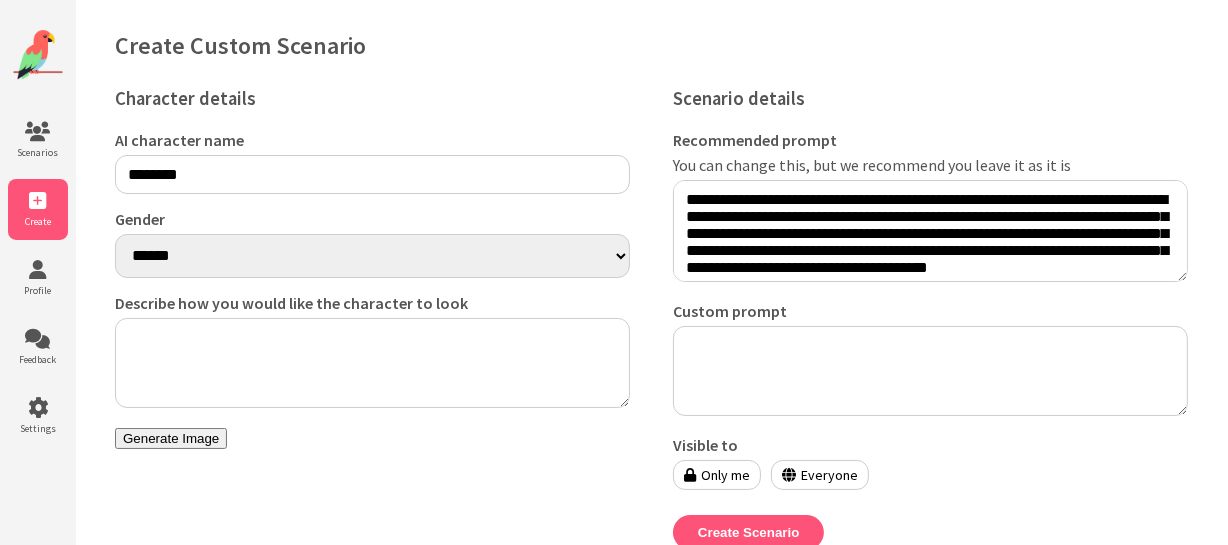 click on "Describe how you would like the character to look" at bounding box center (372, 363) 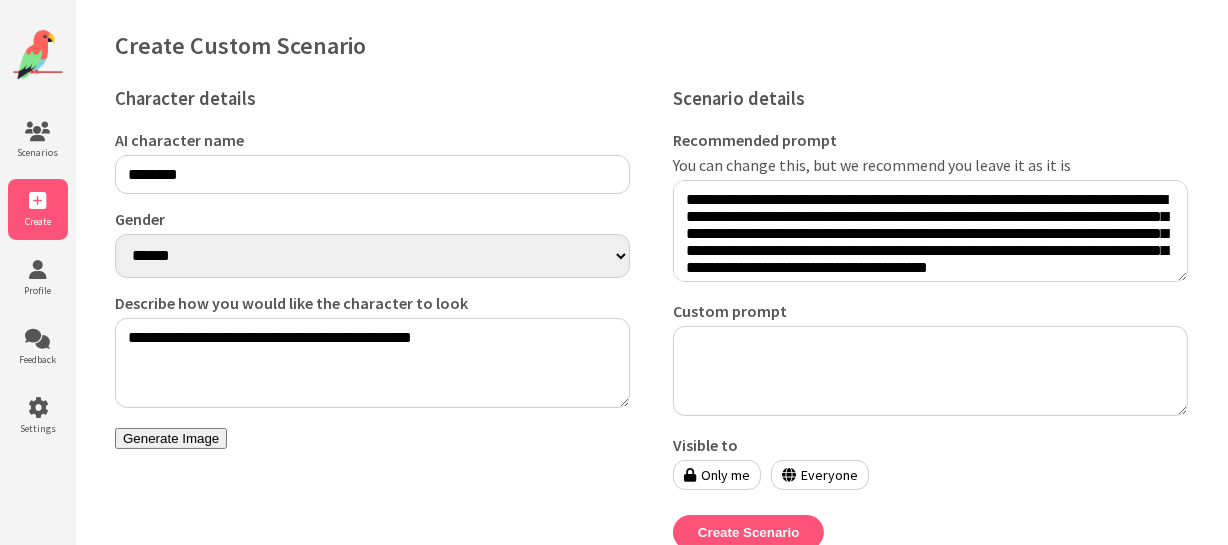 click on "Describe how you would like the character to look" at bounding box center (372, 303) 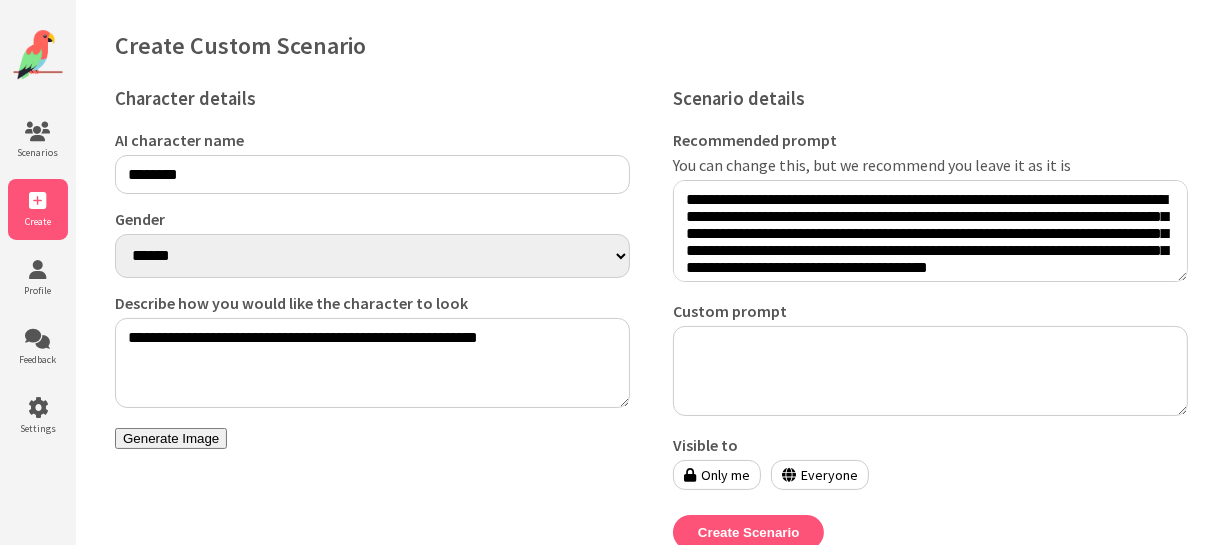 scroll, scrollTop: 76, scrollLeft: 0, axis: vertical 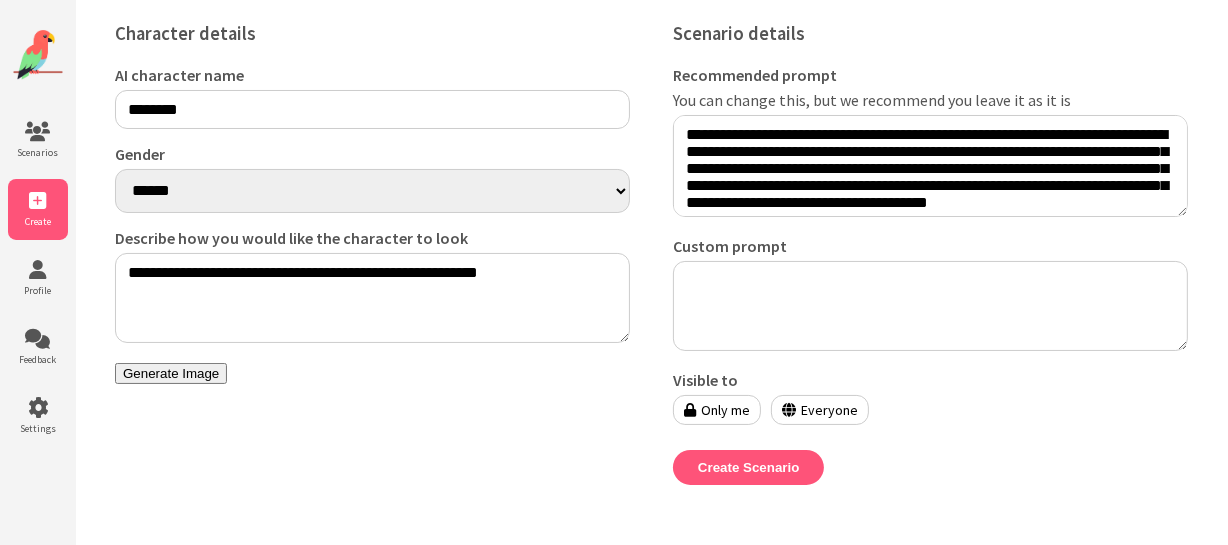 type on "**********" 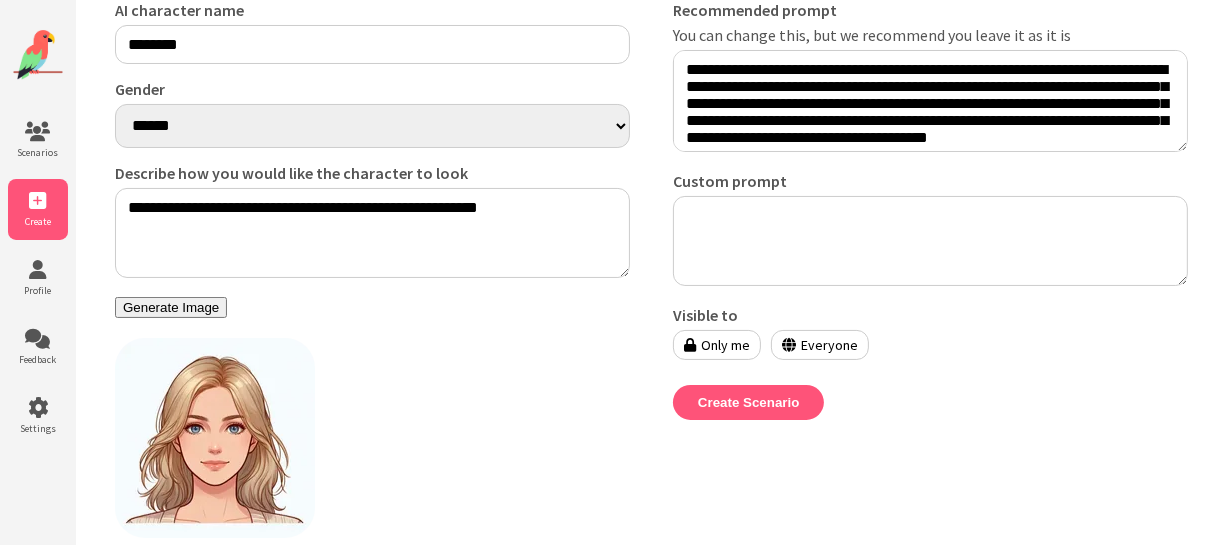 scroll, scrollTop: 211, scrollLeft: 0, axis: vertical 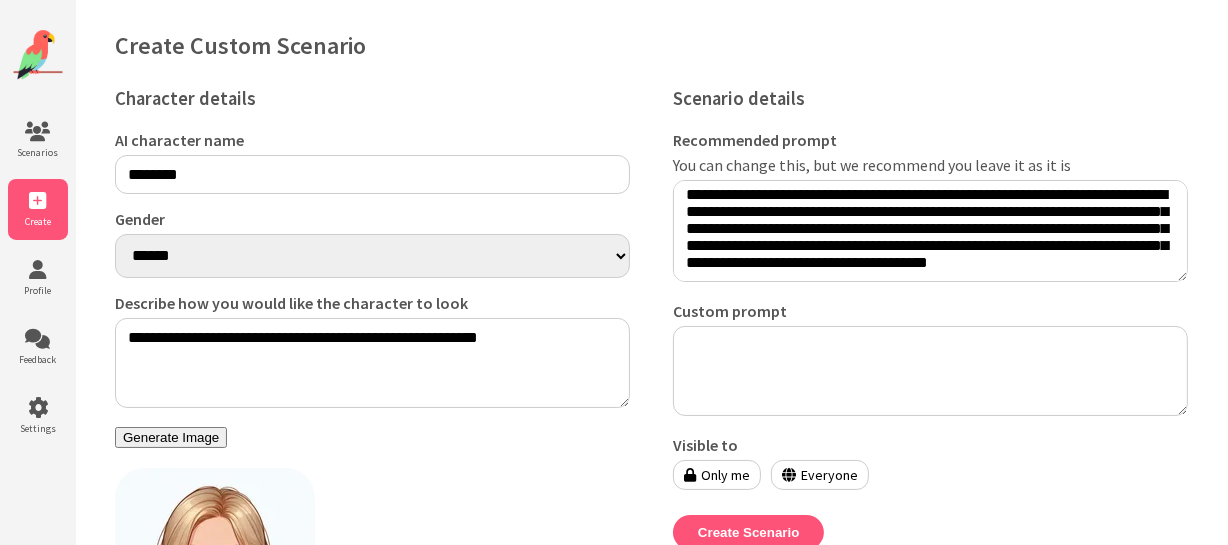 click on "Custom prompt" at bounding box center (930, 371) 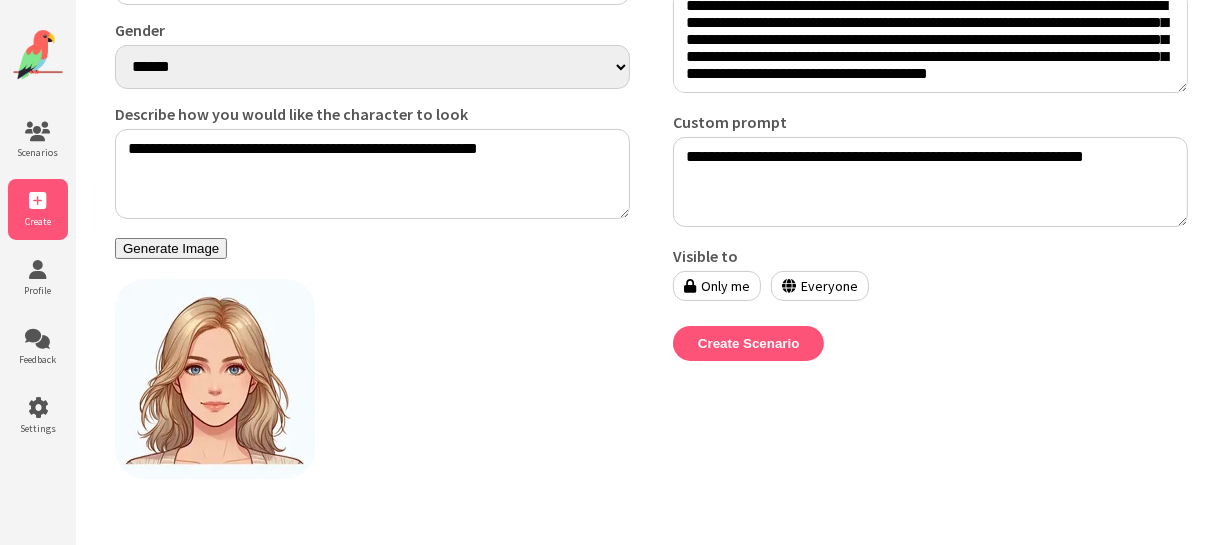 scroll, scrollTop: 211, scrollLeft: 0, axis: vertical 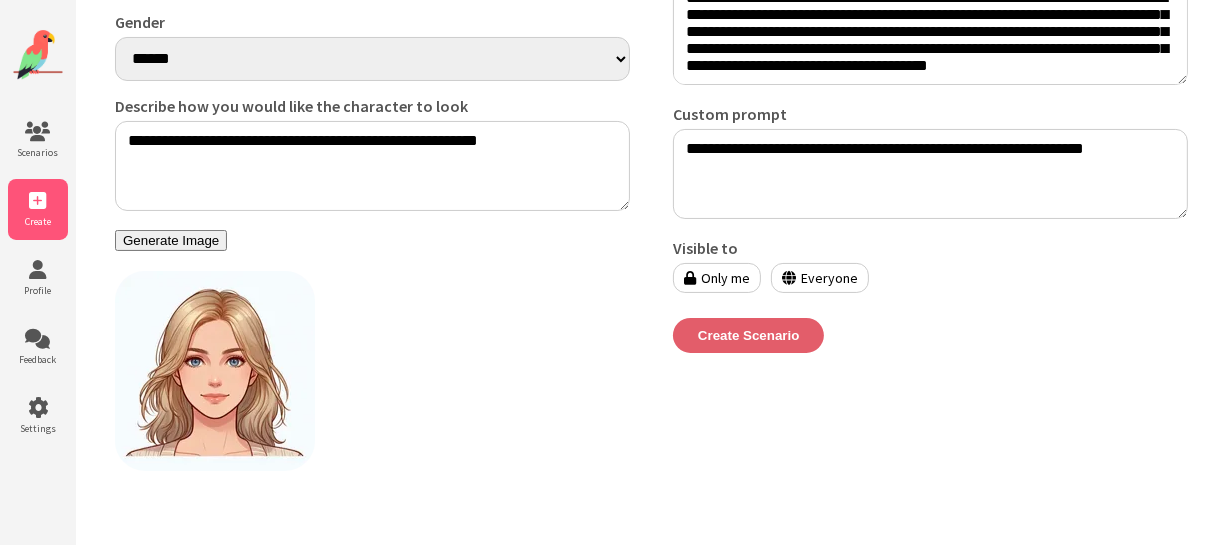 type on "**********" 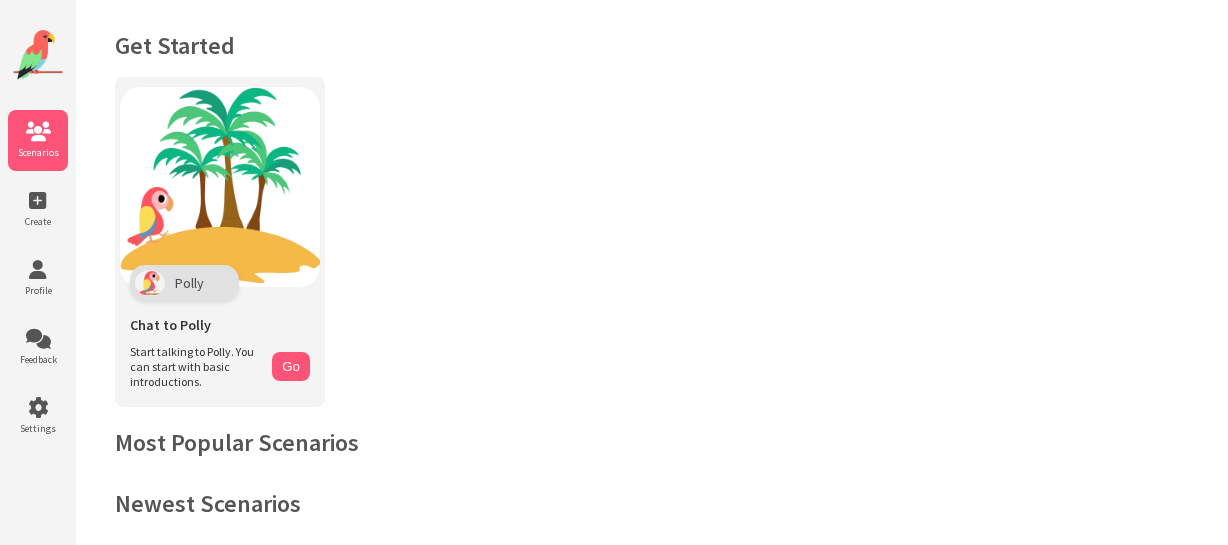 scroll, scrollTop: 0, scrollLeft: 0, axis: both 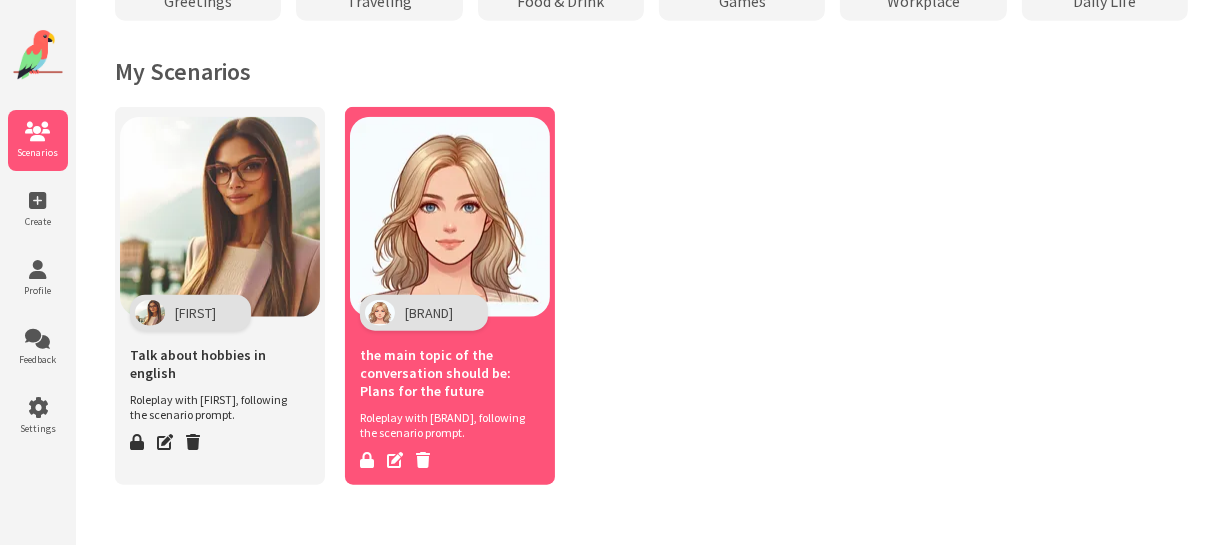 click on "the main topic of the conversation should be: Plans for the future" at bounding box center (450, 370) 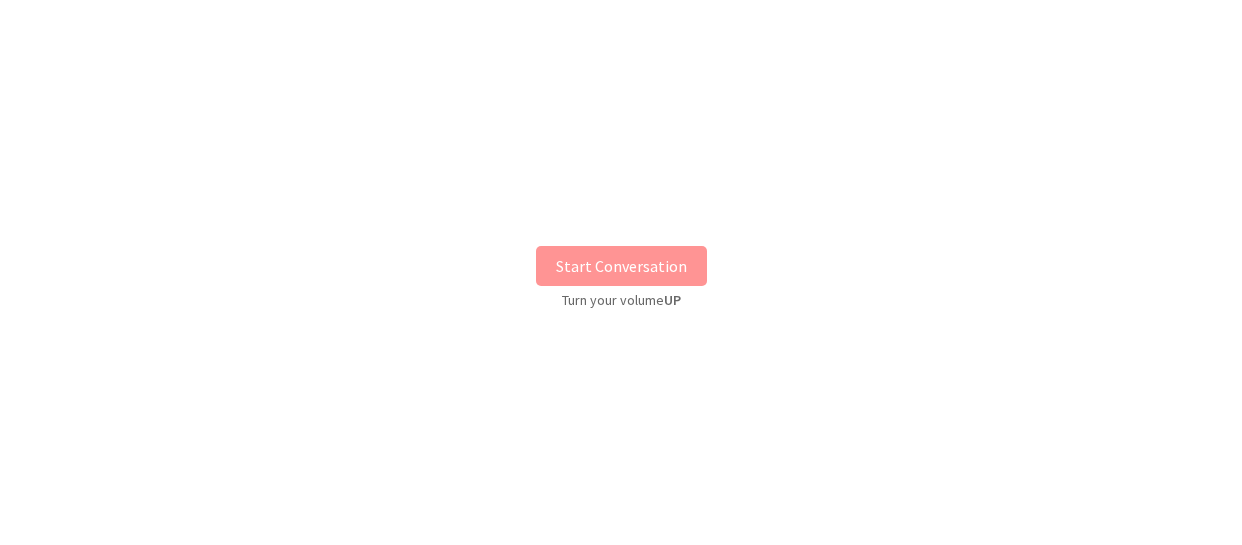scroll, scrollTop: 0, scrollLeft: 0, axis: both 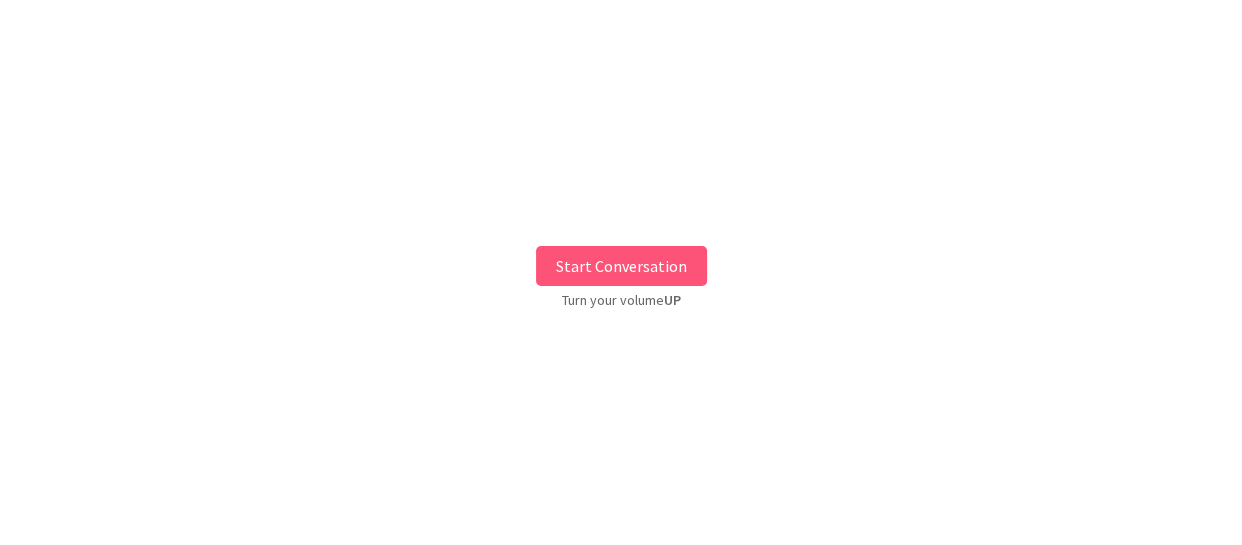 click on "Start Conversation" at bounding box center (621, 266) 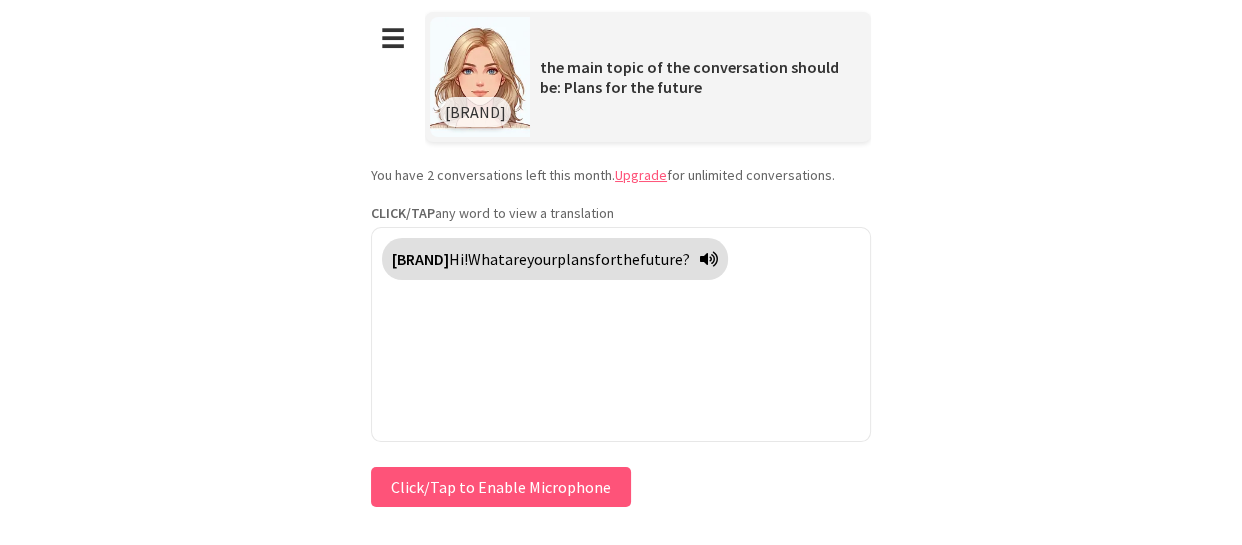 click at bounding box center [709, 259] 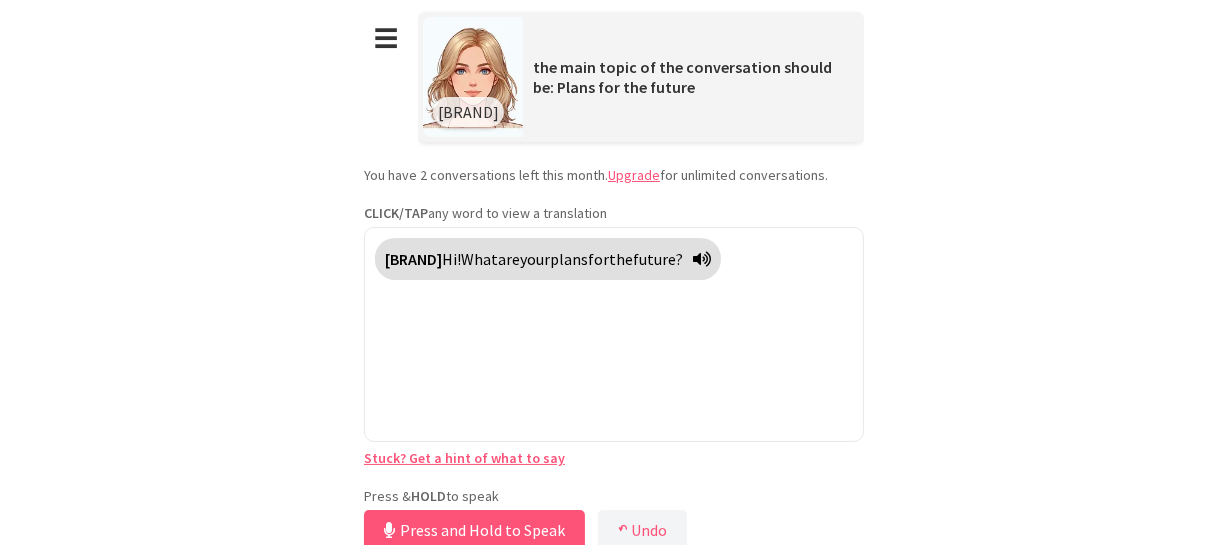 click on "Press &  HOLD  to speak
Press and Hold to Speak
↶  Undo
Save
No voice detected. Hold the button down and speak clearly." at bounding box center (614, 521) 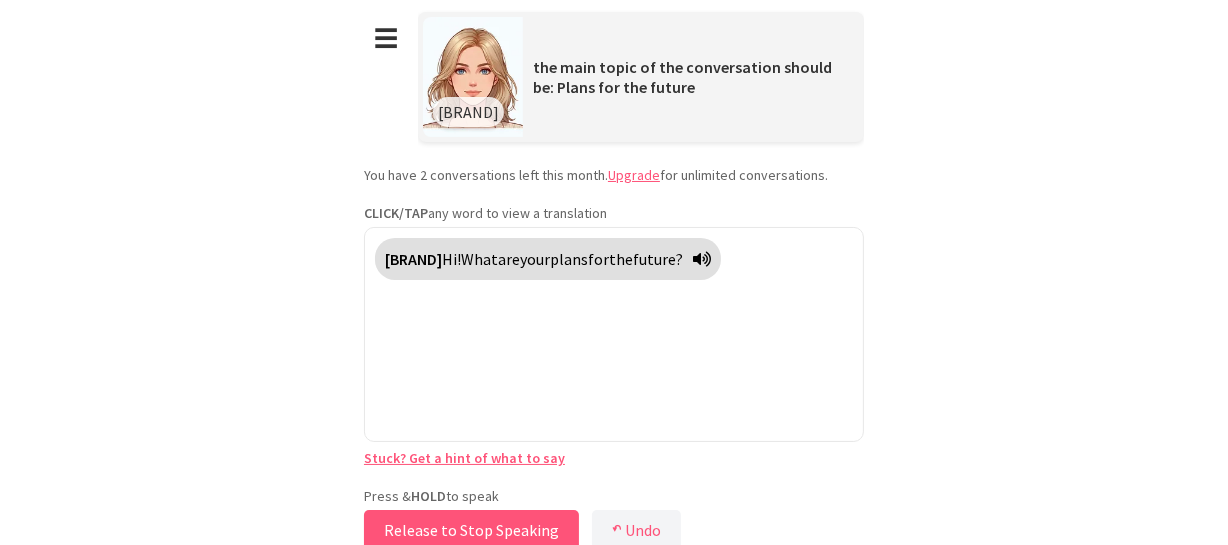 click on "Release to Stop Speaking" at bounding box center (471, 530) 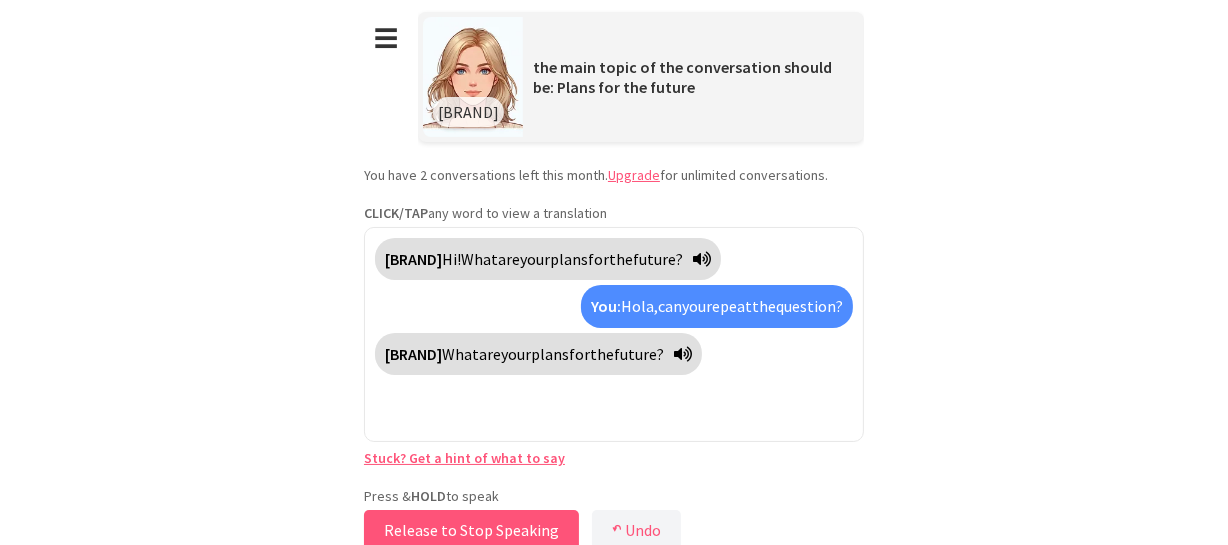 click on "Release to Stop Speaking" at bounding box center (471, 530) 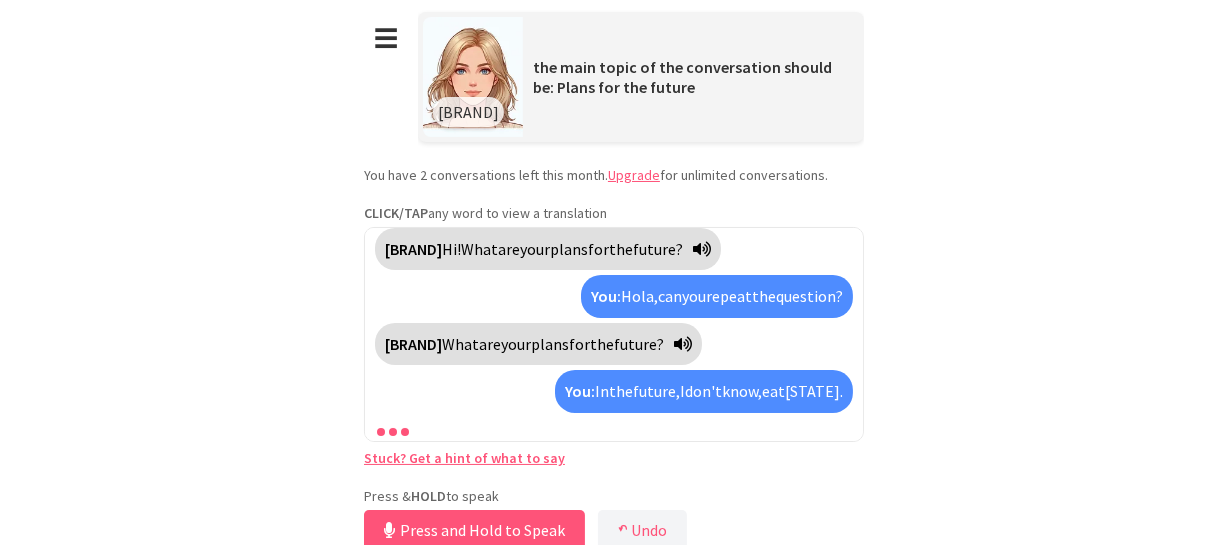 scroll, scrollTop: 56, scrollLeft: 0, axis: vertical 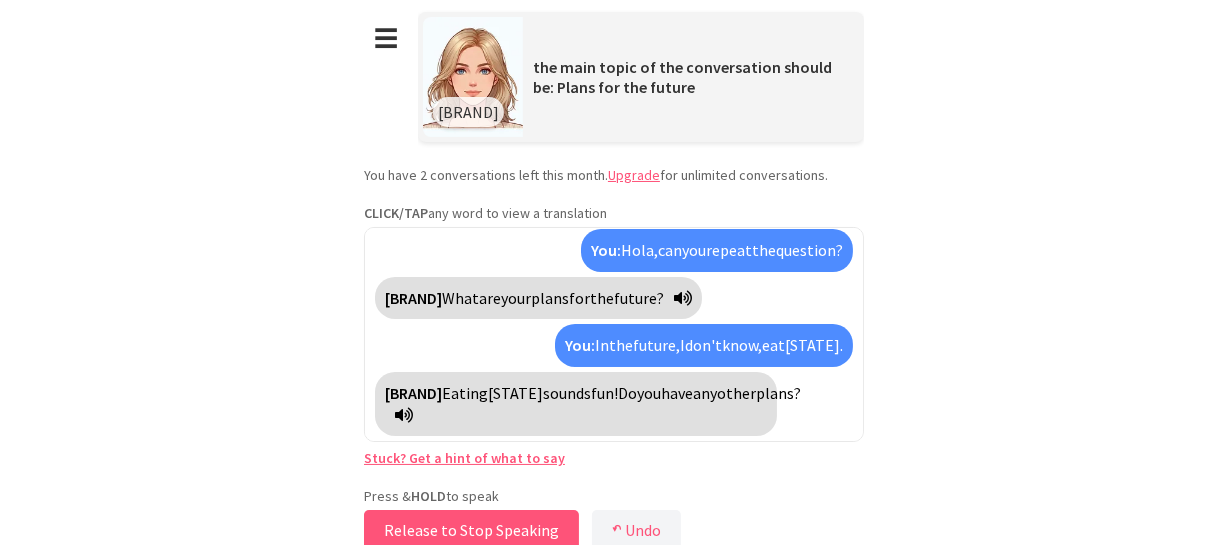 click on "Release to Stop Speaking" at bounding box center [471, 530] 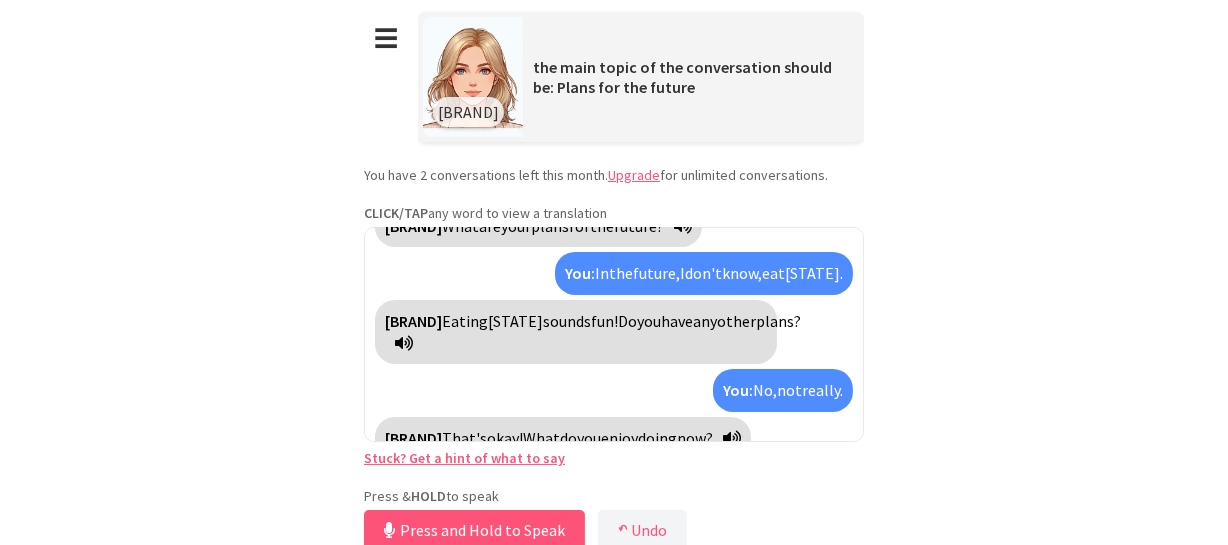 scroll, scrollTop: 173, scrollLeft: 0, axis: vertical 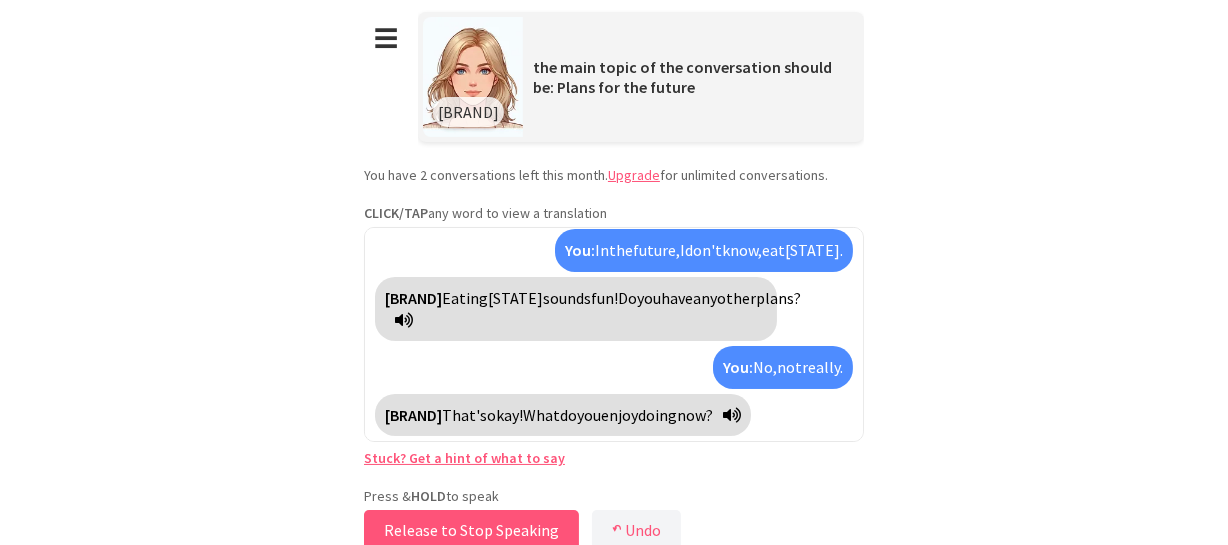 click on "Release to Stop Speaking" at bounding box center (471, 530) 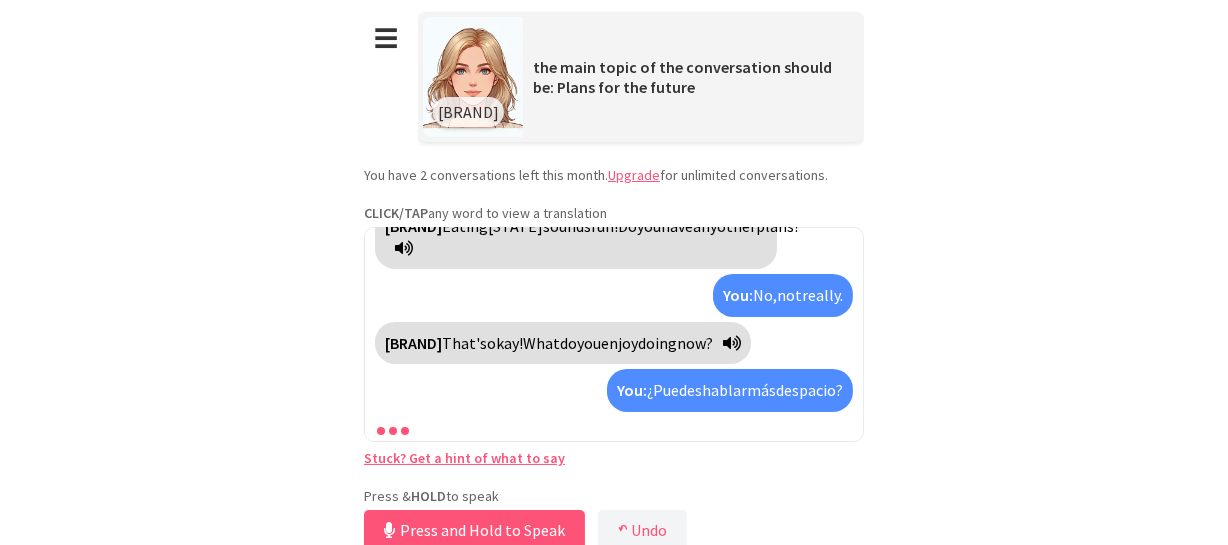 scroll, scrollTop: 268, scrollLeft: 0, axis: vertical 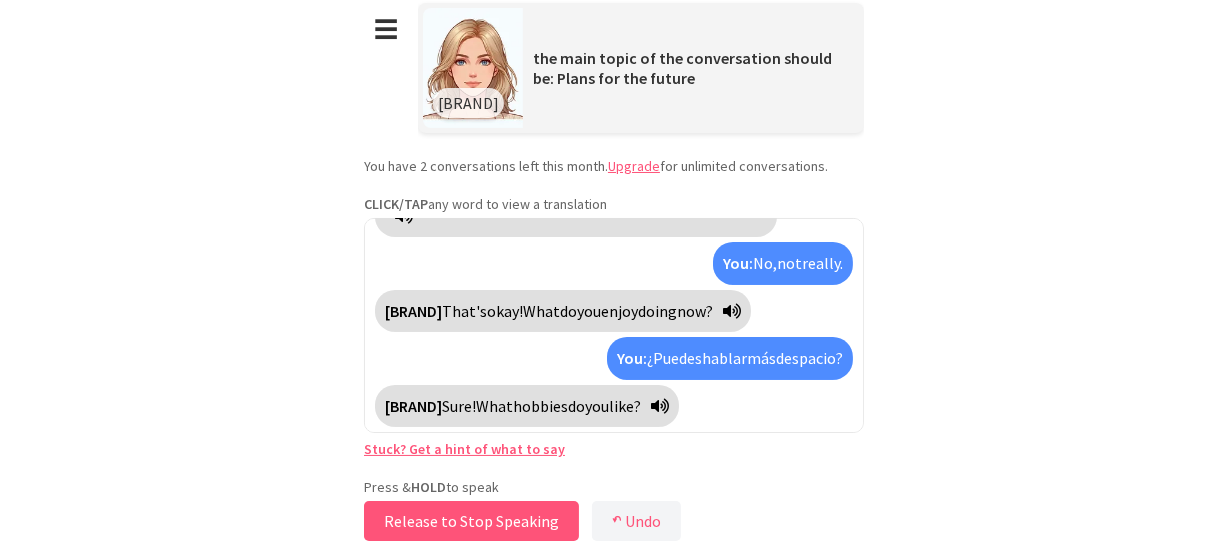 click on "Release to Stop Speaking" at bounding box center [471, 521] 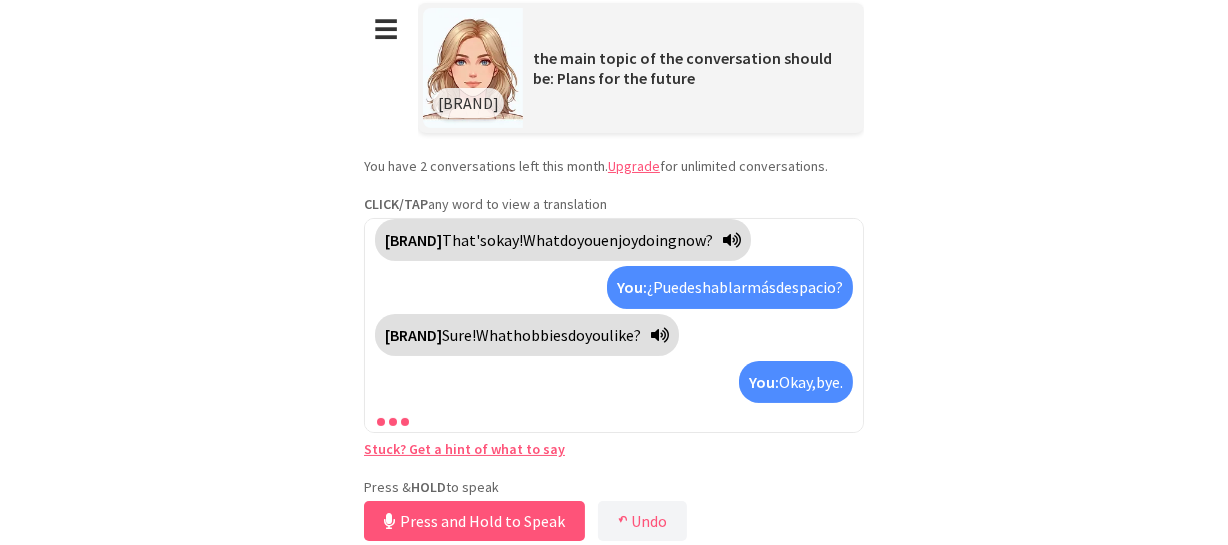scroll, scrollTop: 363, scrollLeft: 0, axis: vertical 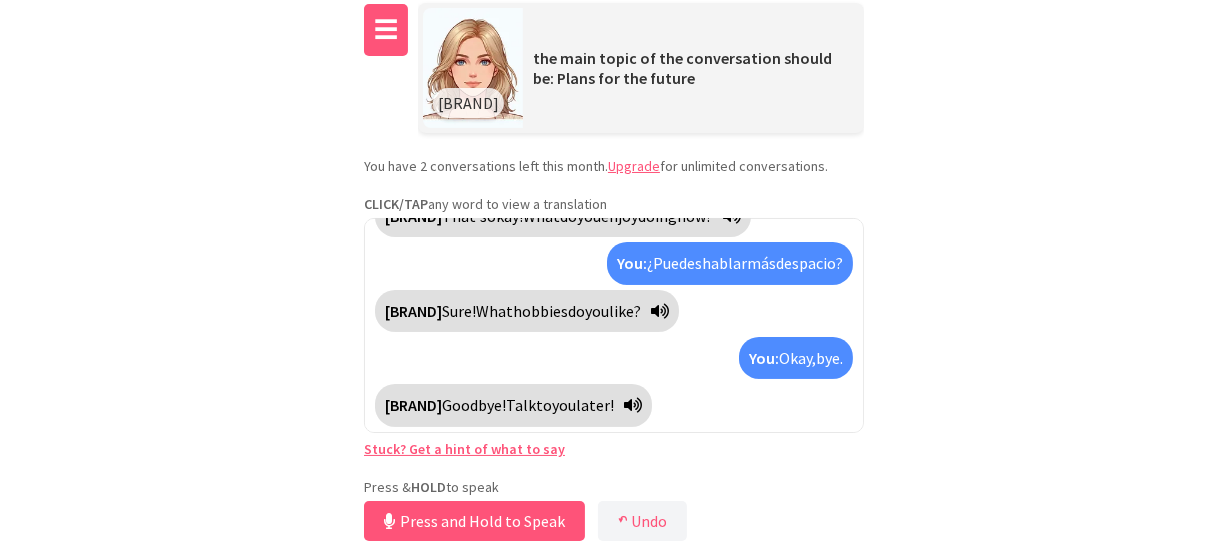 click on "☰" at bounding box center (386, 30) 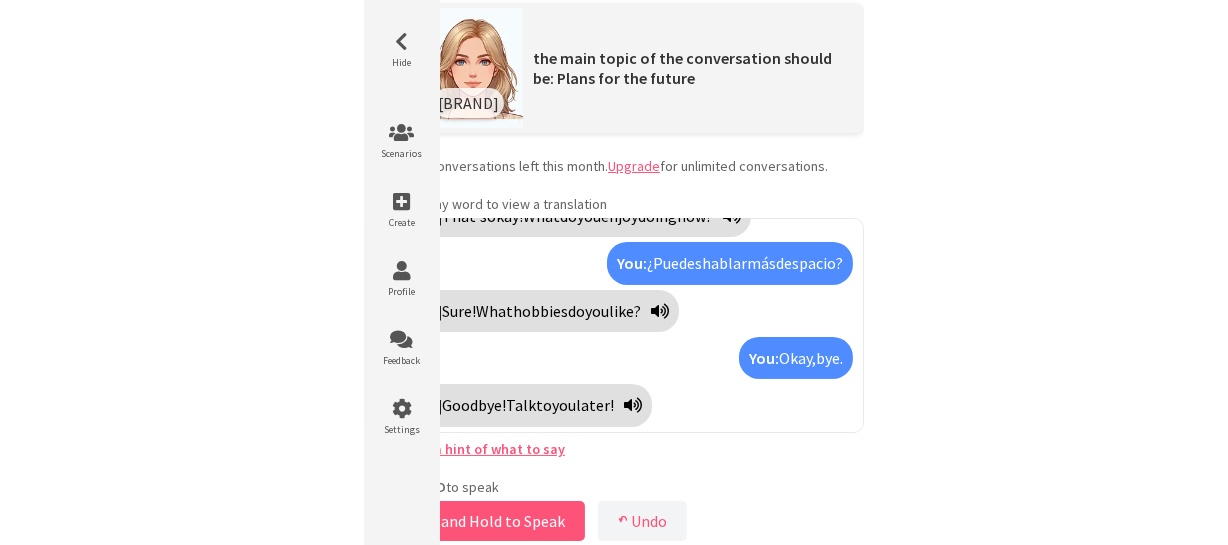 click on "Hide" at bounding box center [402, 50] 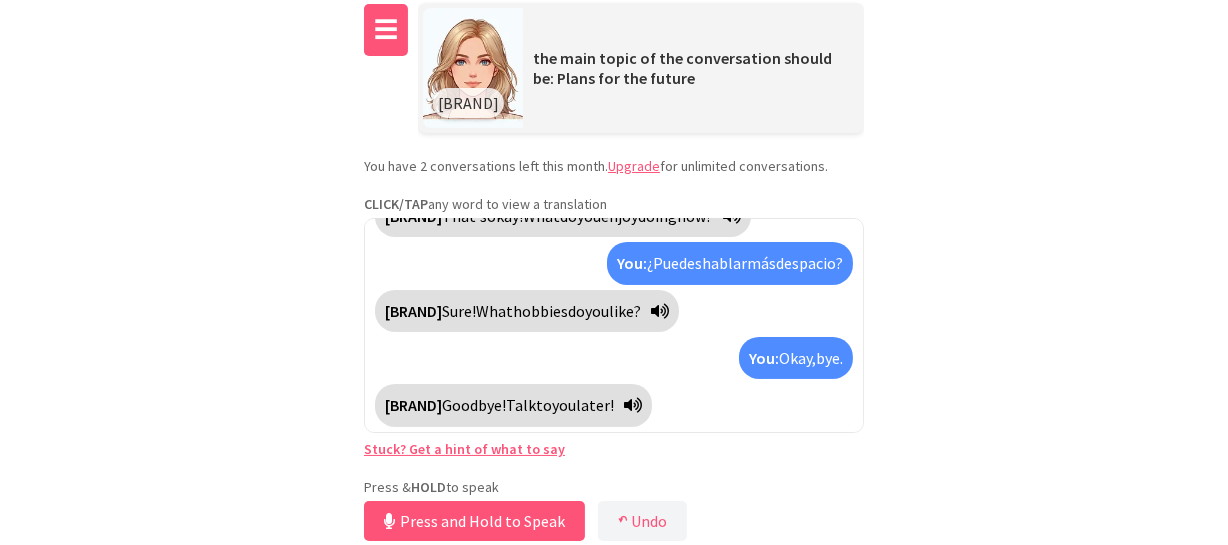 click on "☰" at bounding box center (386, 30) 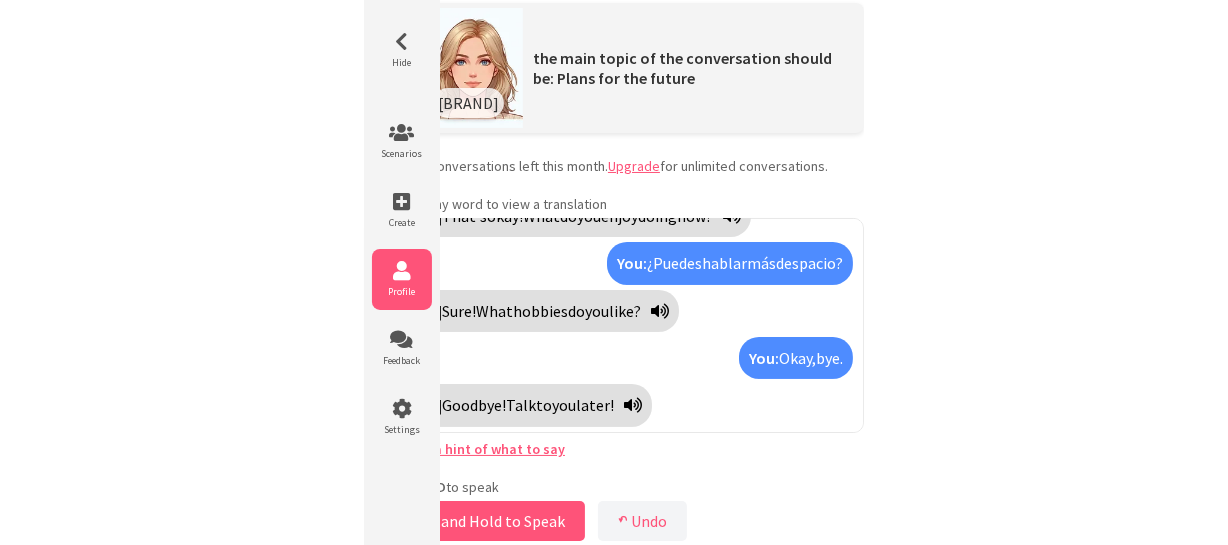 click at bounding box center (402, 271) 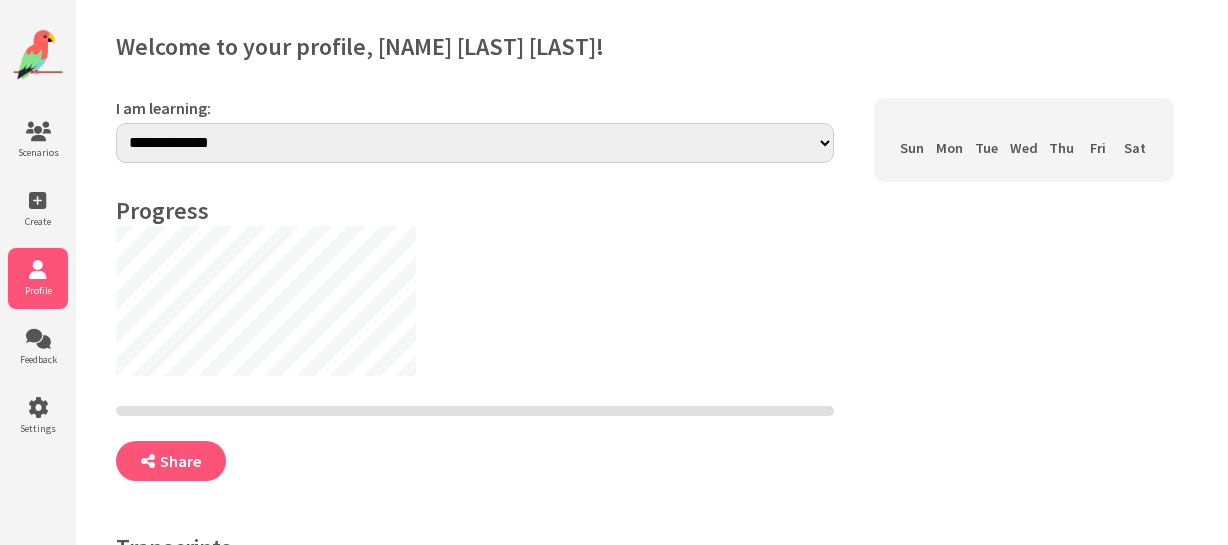 scroll, scrollTop: 0, scrollLeft: 0, axis: both 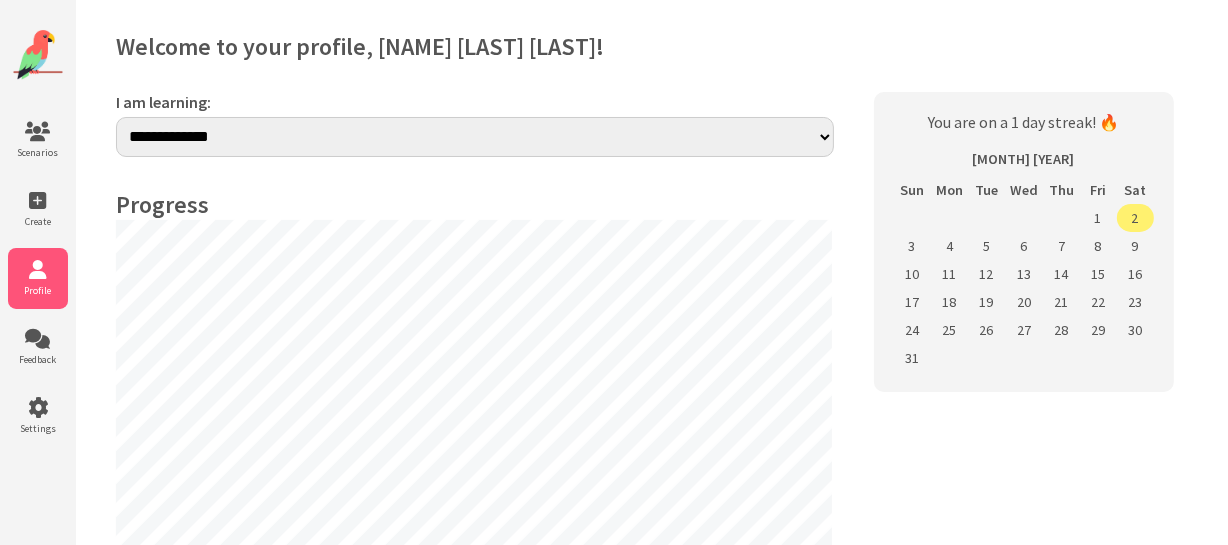 select on "**" 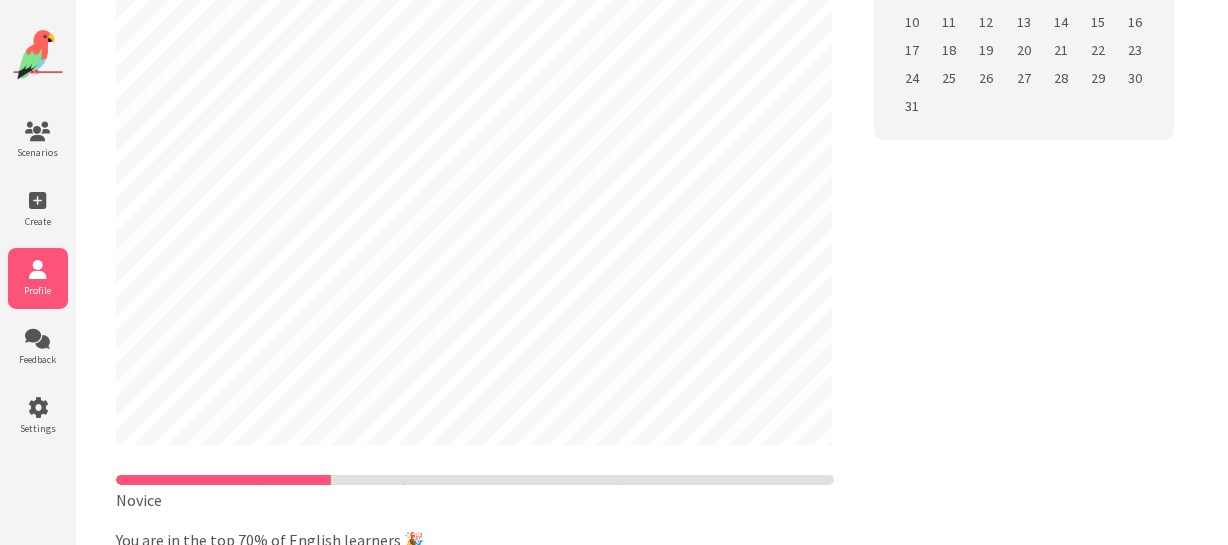 scroll, scrollTop: 0, scrollLeft: 0, axis: both 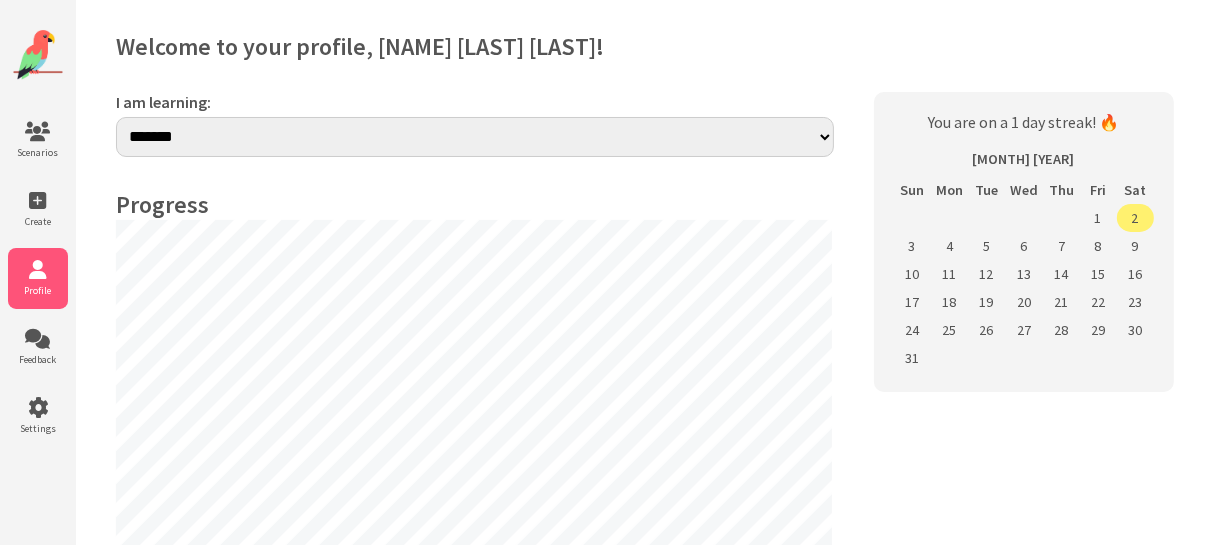 click on "**********" at bounding box center (475, 137) 